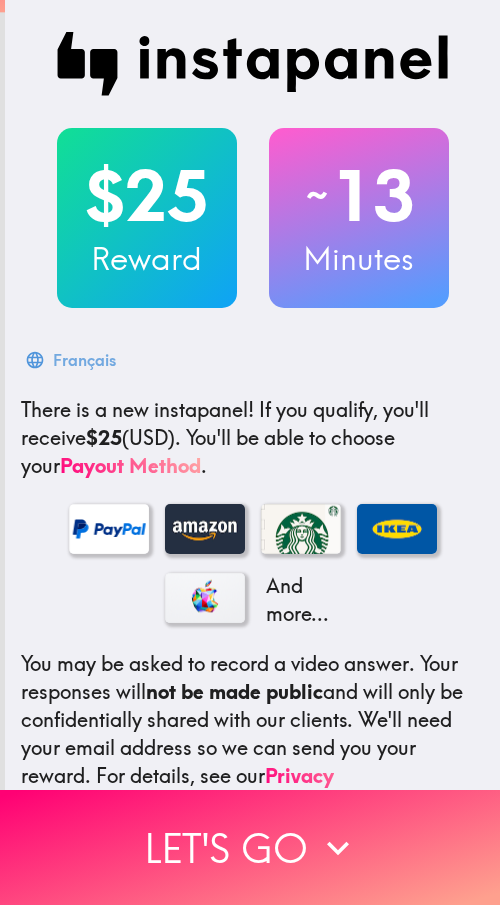 scroll, scrollTop: 0, scrollLeft: 0, axis: both 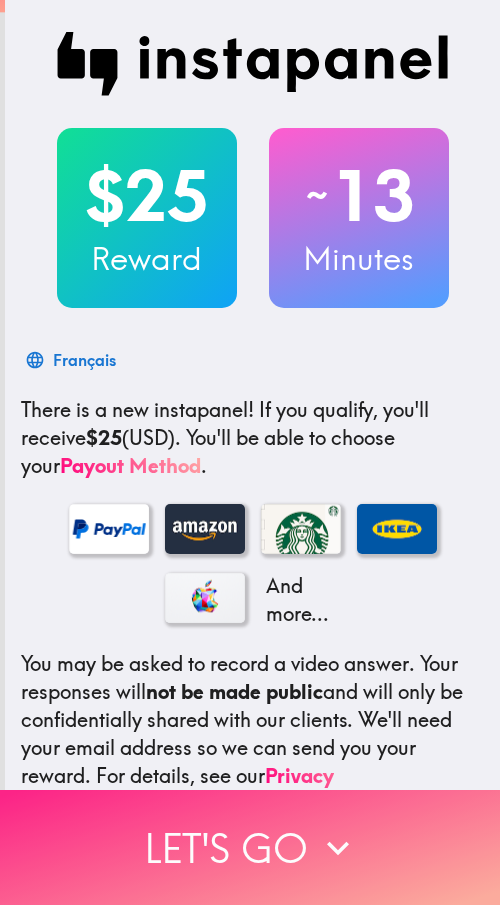click on "Let's go" at bounding box center [250, 847] 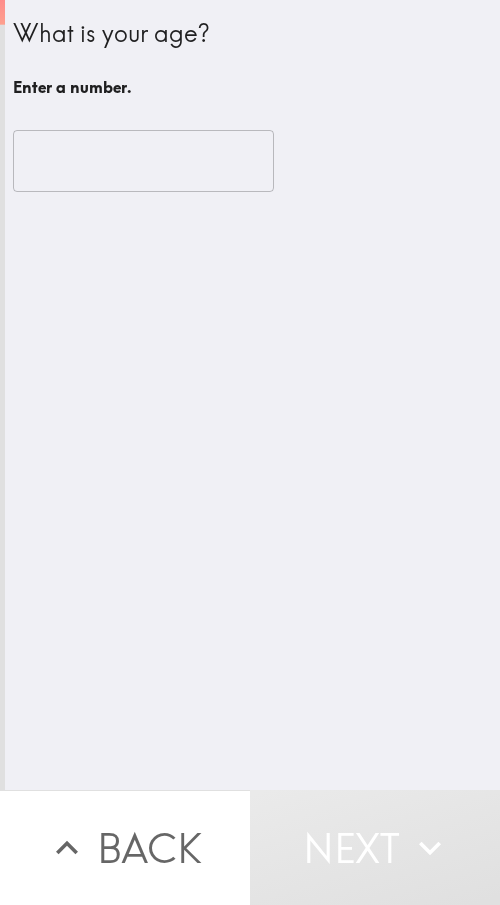 click at bounding box center [143, 161] 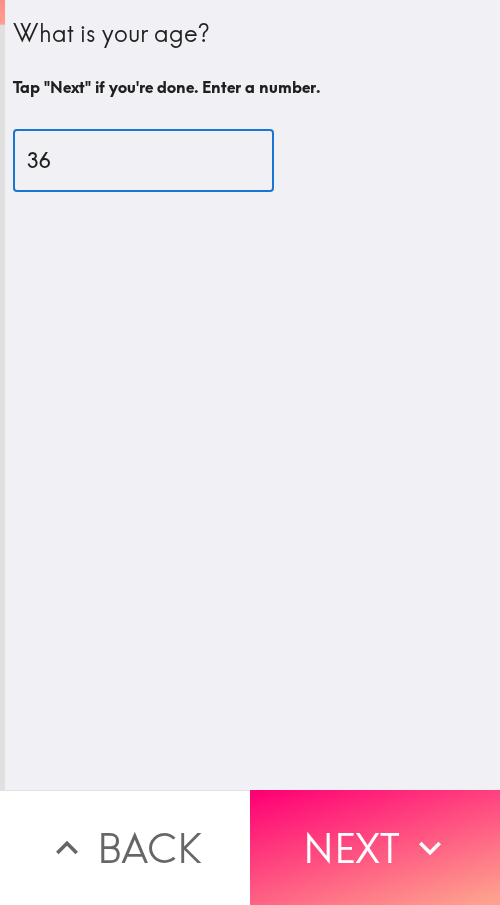 type on "36" 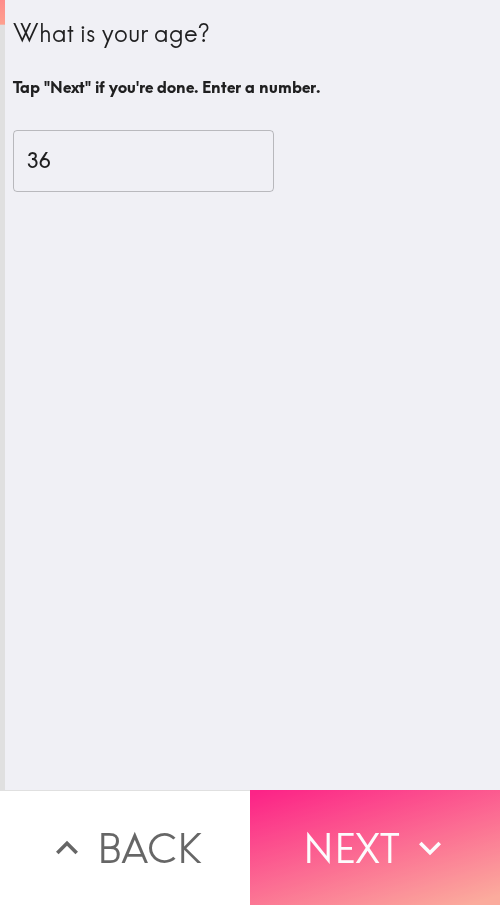 click on "Next" at bounding box center [375, 847] 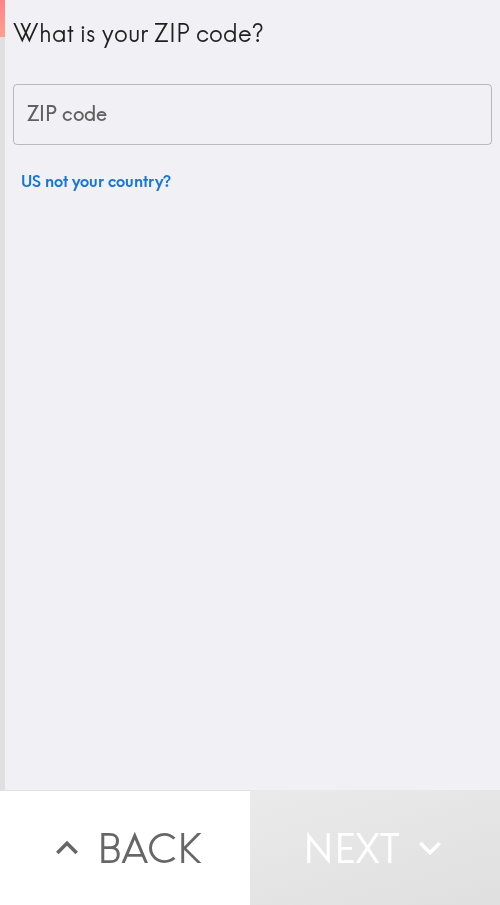 drag, startPoint x: 113, startPoint y: 104, endPoint x: 95, endPoint y: 104, distance: 18 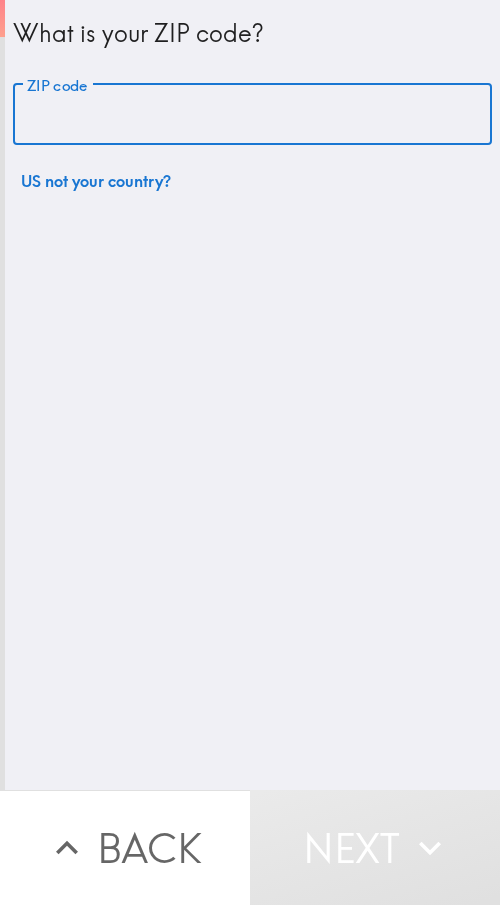 paste on "97501" 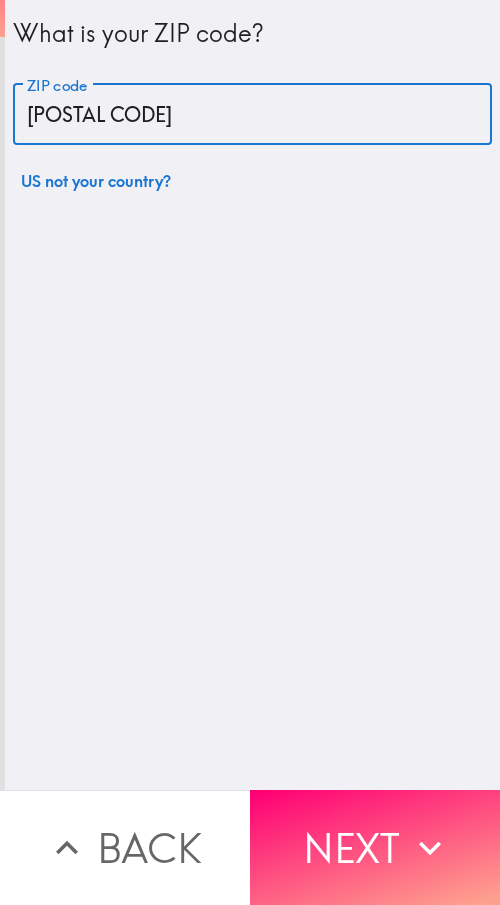 click on "97501" at bounding box center (252, 115) 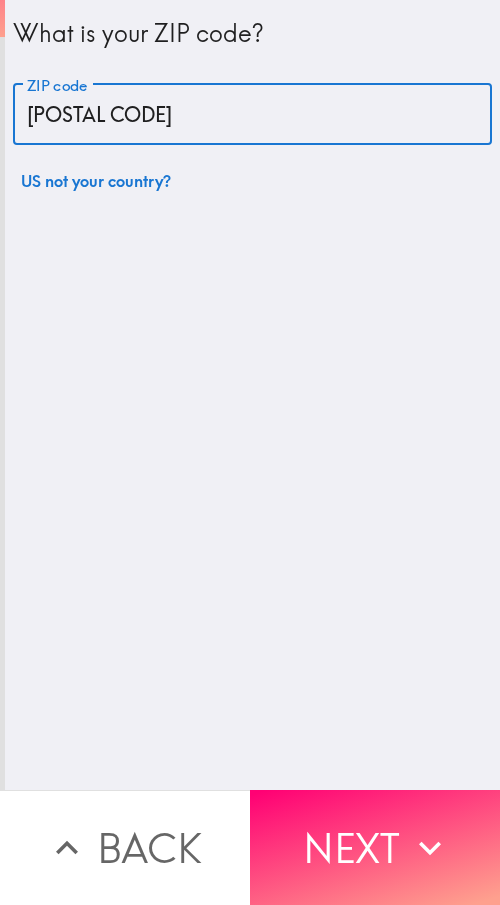 type on "97501" 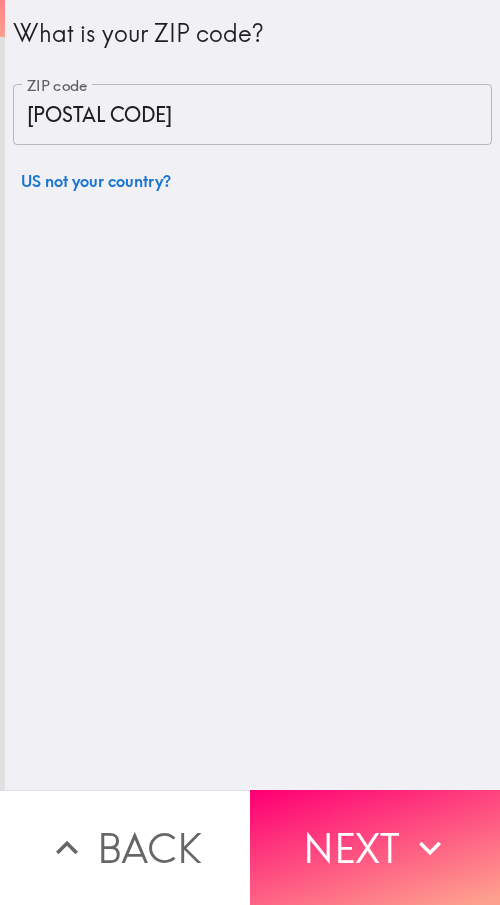 click on "Next" at bounding box center [375, 847] 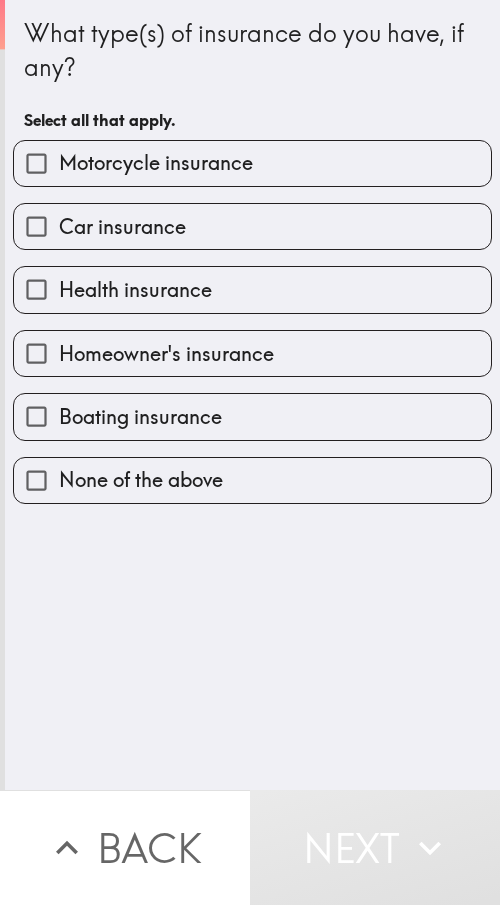 drag, startPoint x: 356, startPoint y: 90, endPoint x: 333, endPoint y: 78, distance: 25.942244 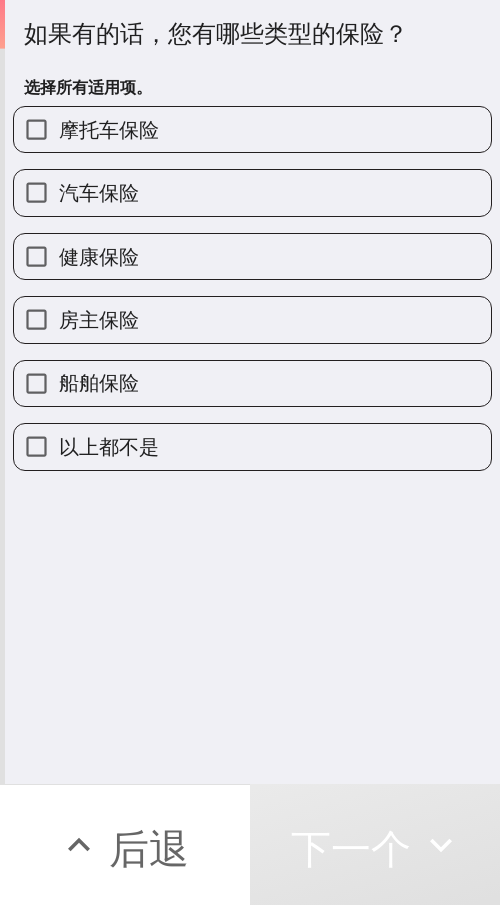 drag, startPoint x: 128, startPoint y: 257, endPoint x: 29, endPoint y: 298, distance: 107.15409 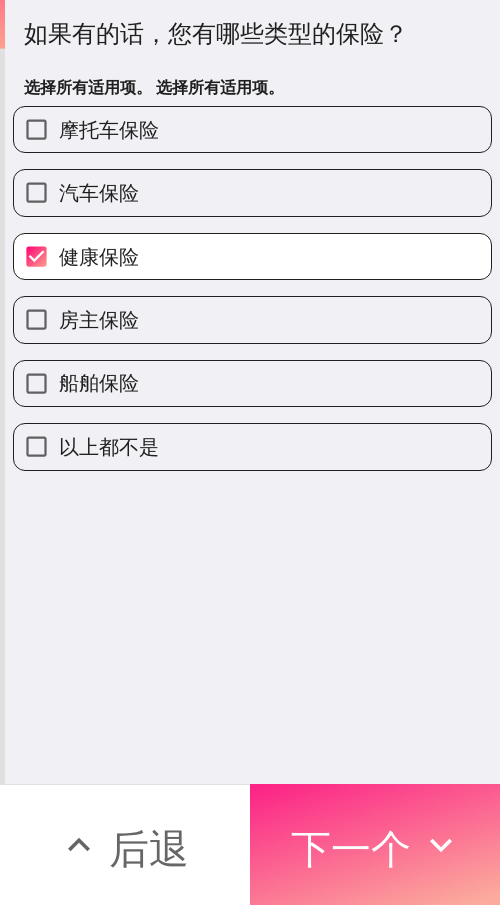 click on "下一个" at bounding box center [351, 845] 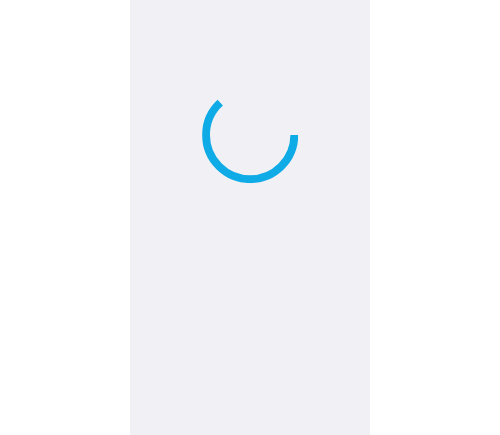scroll, scrollTop: 0, scrollLeft: 0, axis: both 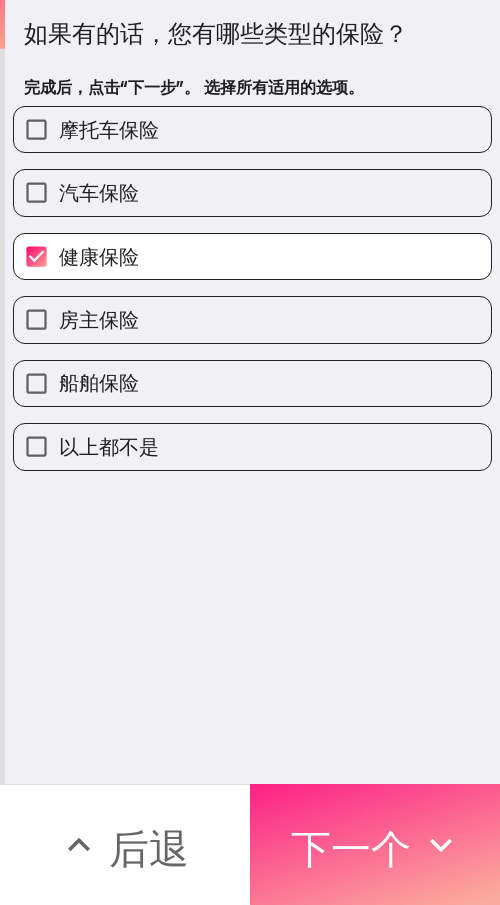 click 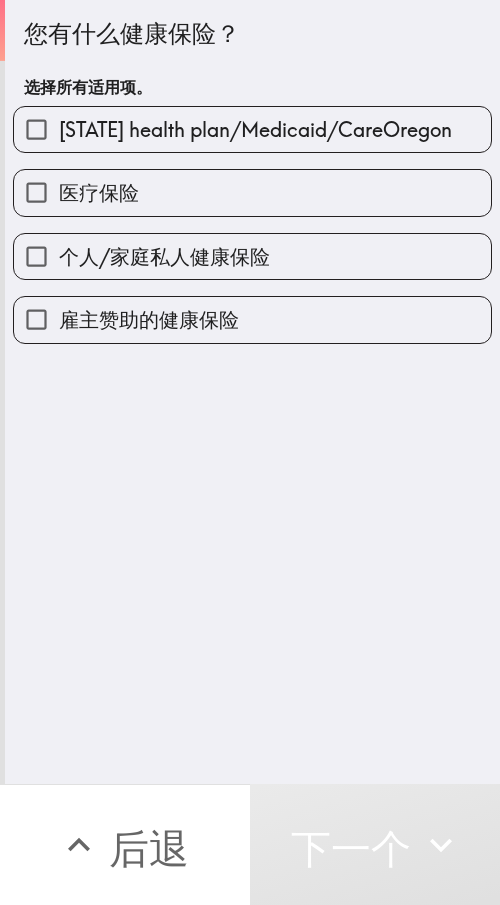 click on "俄勒冈州健康计划/医疗补助/CareOregon" at bounding box center [36, 129] 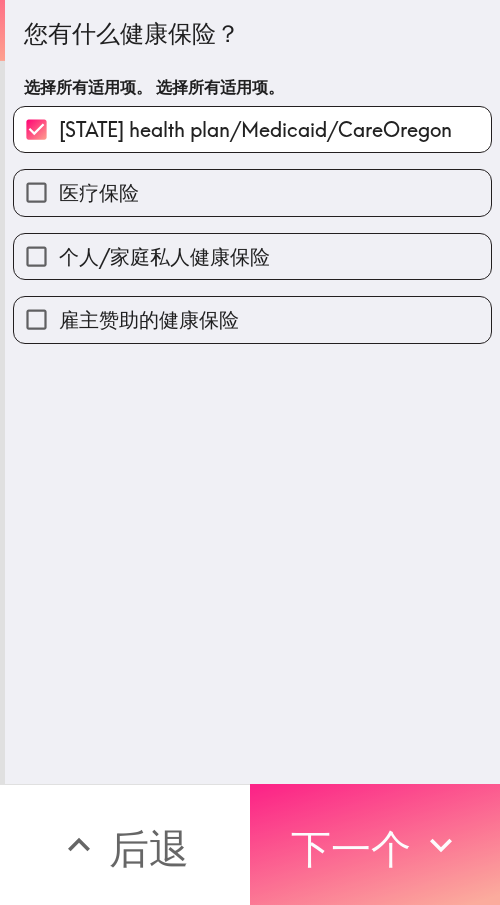 click on "下一个" at bounding box center (351, 845) 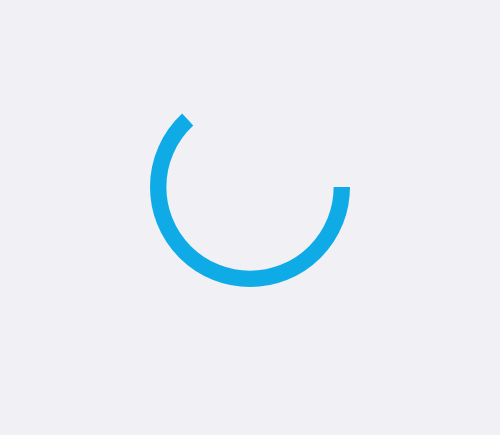 scroll, scrollTop: 0, scrollLeft: 0, axis: both 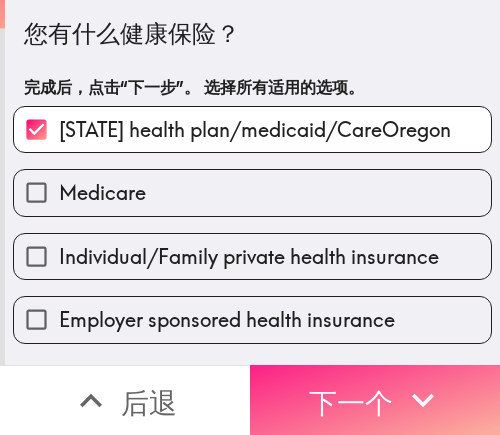 click on "下一个" at bounding box center [351, 402] 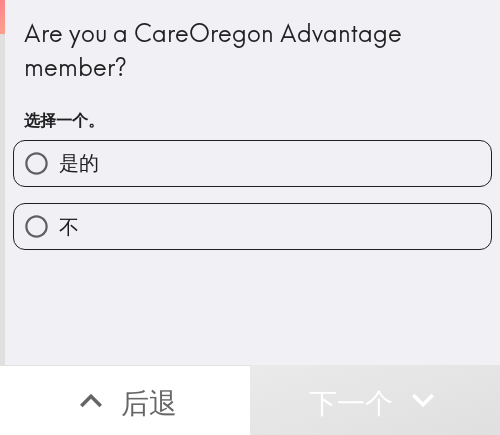 drag, startPoint x: 117, startPoint y: 138, endPoint x: 475, endPoint y: 140, distance: 358.00558 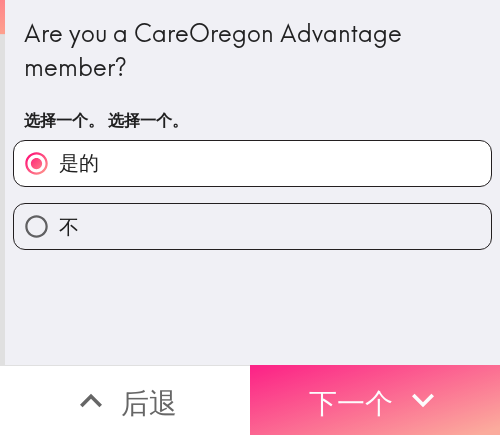 click on "下一个" at bounding box center [375, 400] 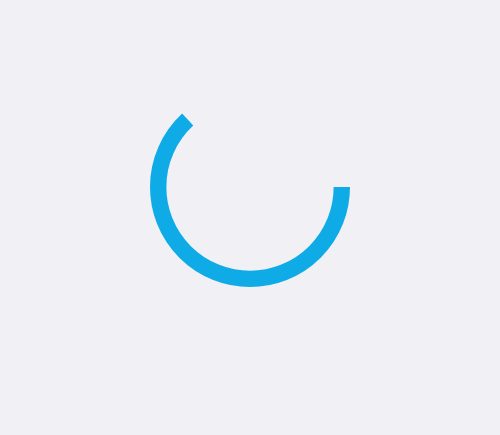 scroll, scrollTop: 0, scrollLeft: 0, axis: both 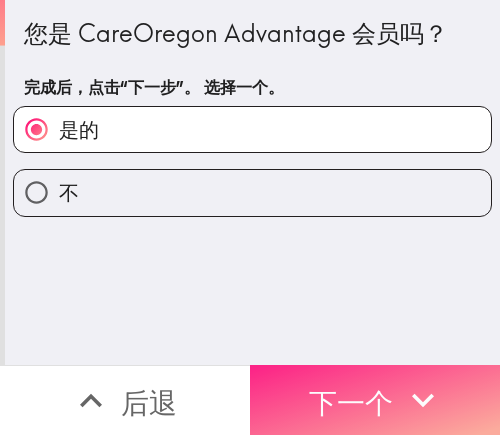 click on "下一个" at bounding box center (375, 400) 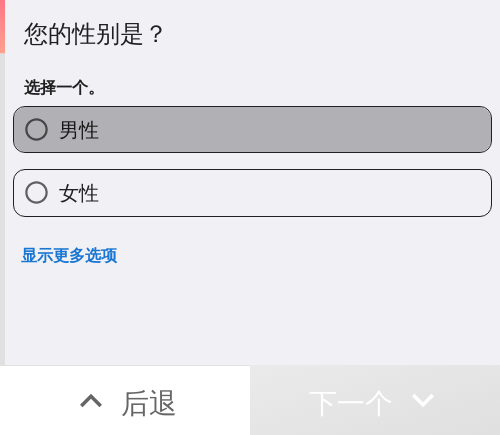 drag, startPoint x: 300, startPoint y: 134, endPoint x: 495, endPoint y: 134, distance: 195 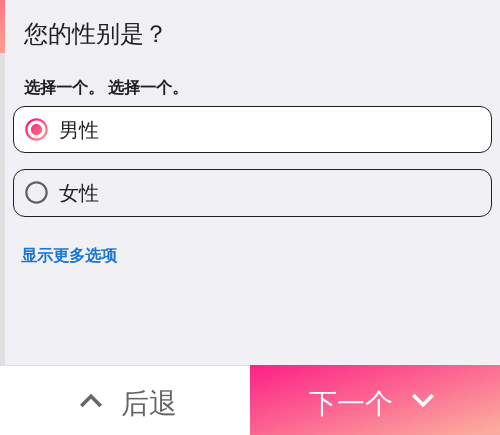 click on "下一个" at bounding box center [351, 402] 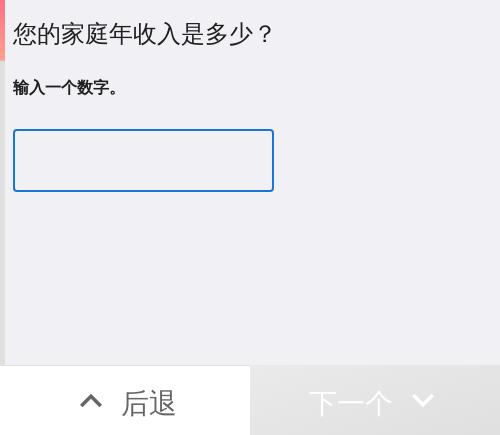 click at bounding box center (143, 161) 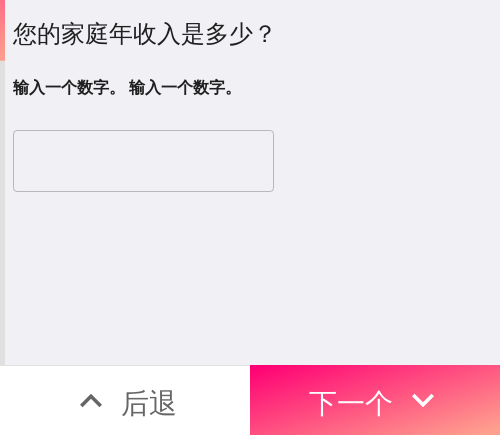 drag, startPoint x: 108, startPoint y: 161, endPoint x: -2, endPoint y: 161, distance: 110 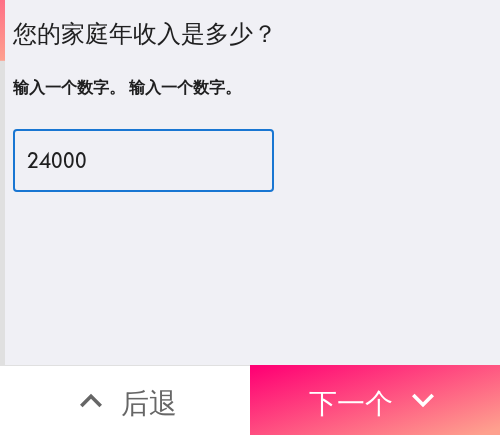 type on "24000" 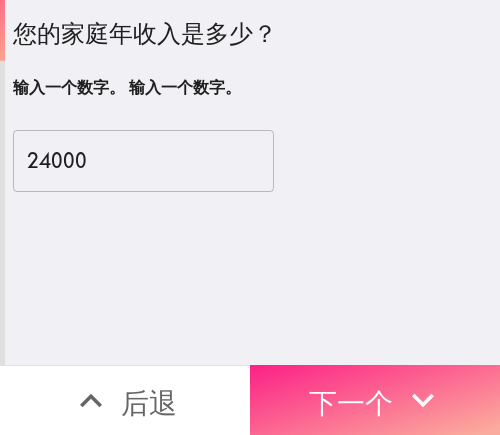 drag, startPoint x: 307, startPoint y: 374, endPoint x: 433, endPoint y: 376, distance: 126.01587 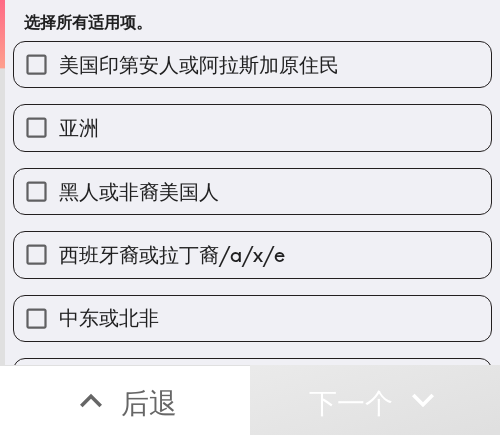 scroll, scrollTop: 100, scrollLeft: 0, axis: vertical 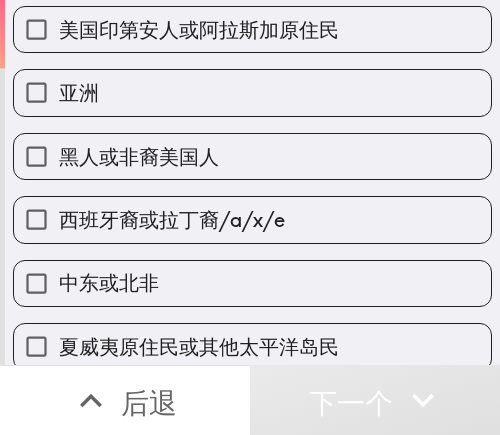 drag, startPoint x: 177, startPoint y: 160, endPoint x: 296, endPoint y: 161, distance: 119.0042 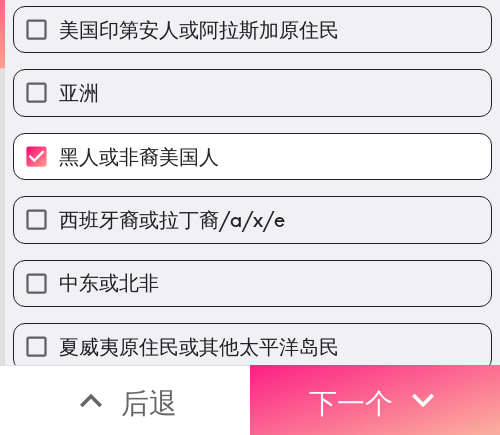 click on "下一个" at bounding box center (351, 402) 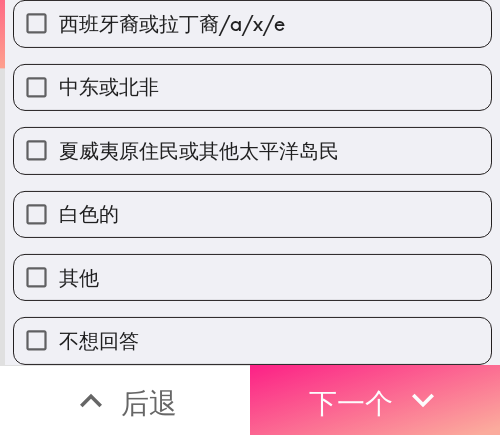 scroll, scrollTop: 0, scrollLeft: 0, axis: both 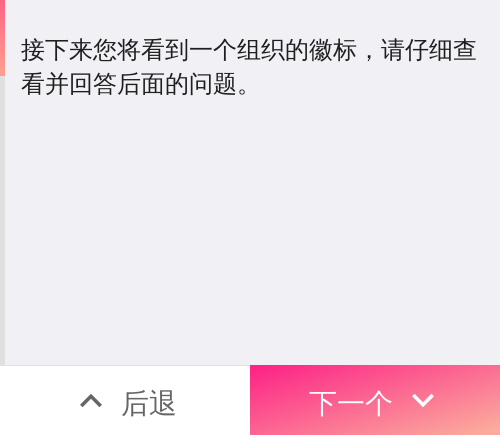 click on "下一个" at bounding box center (351, 402) 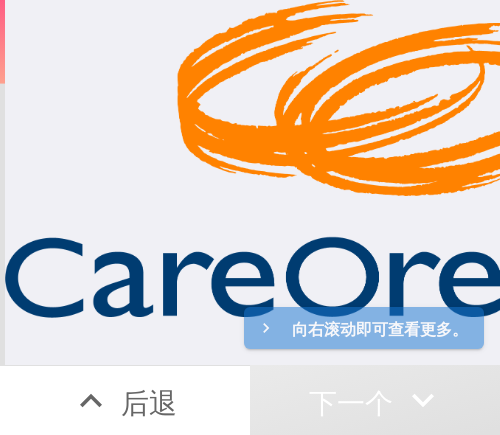 scroll, scrollTop: 17, scrollLeft: 0, axis: vertical 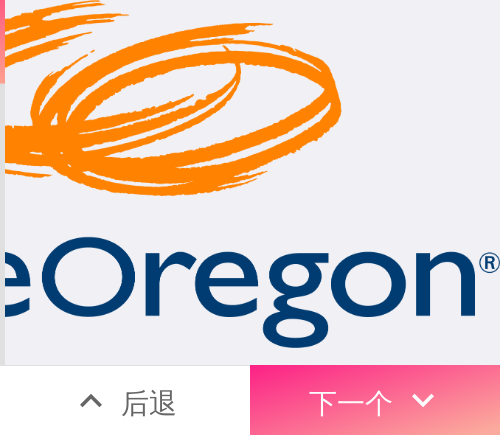 click on "下一个" at bounding box center (351, 402) 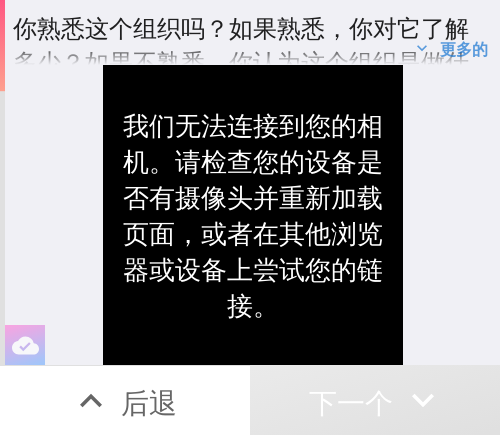 scroll, scrollTop: 22, scrollLeft: 0, axis: vertical 